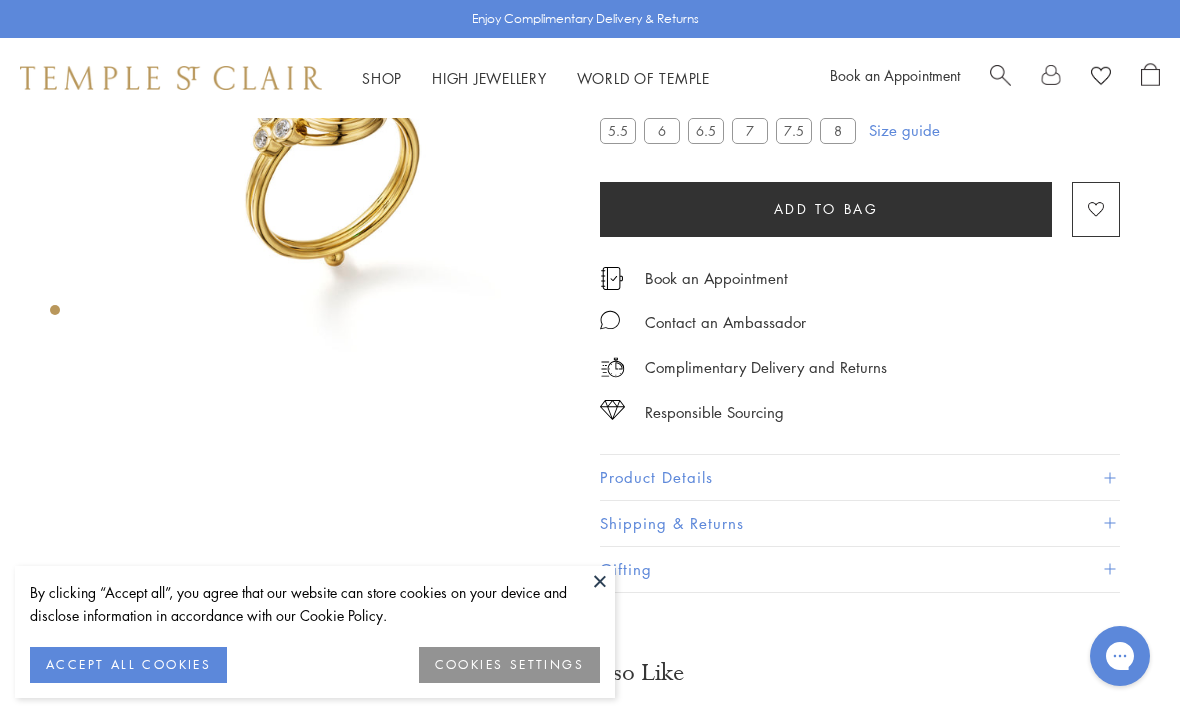 scroll, scrollTop: 0, scrollLeft: 0, axis: both 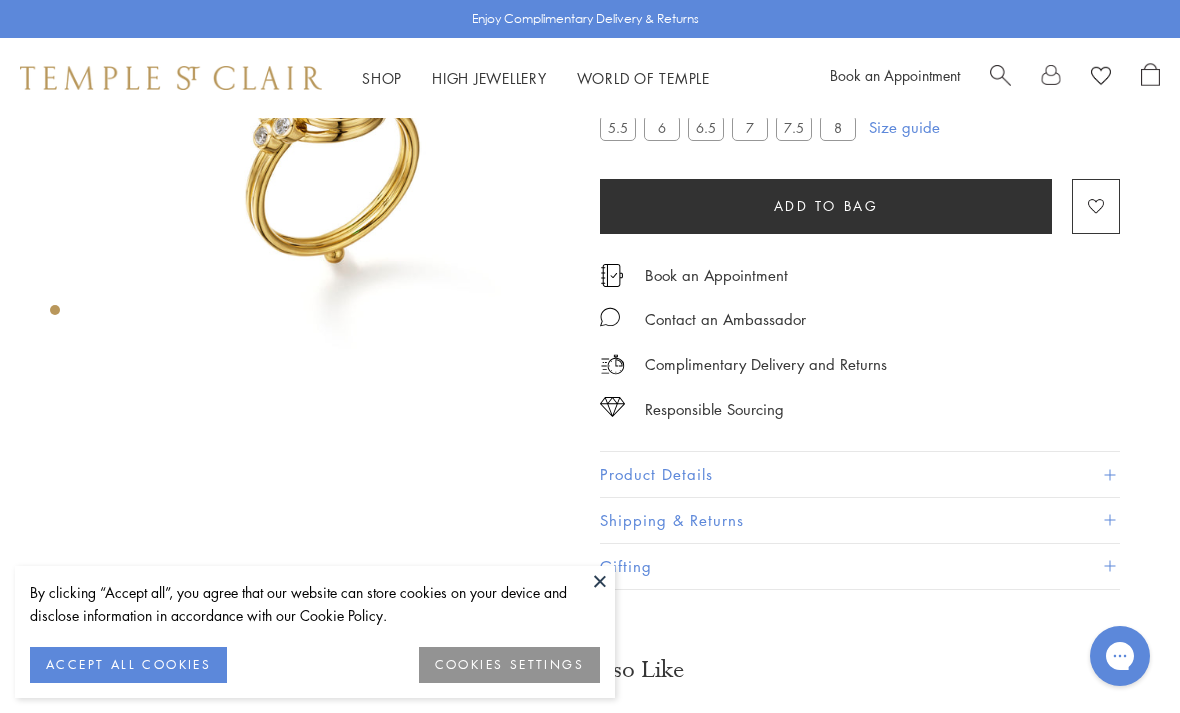click on "Shop Shop" at bounding box center [382, 78] 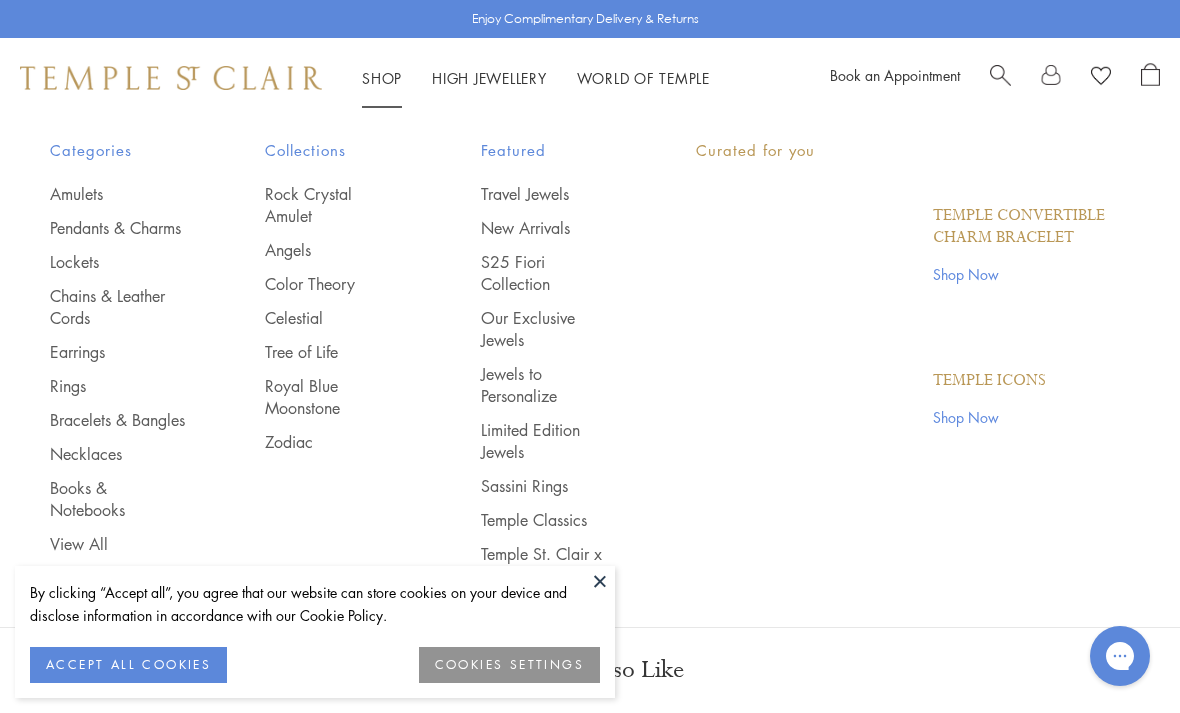 scroll, scrollTop: 0, scrollLeft: 0, axis: both 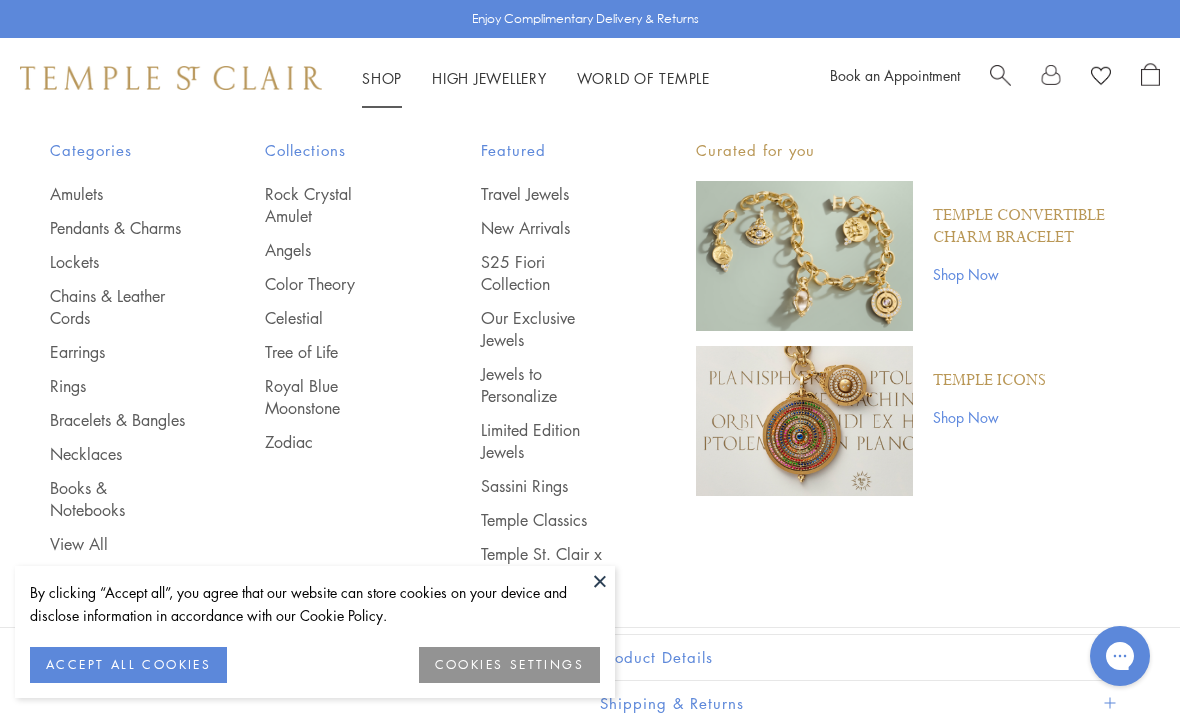 click on "Bracelets & Bangles" at bounding box center [117, 420] 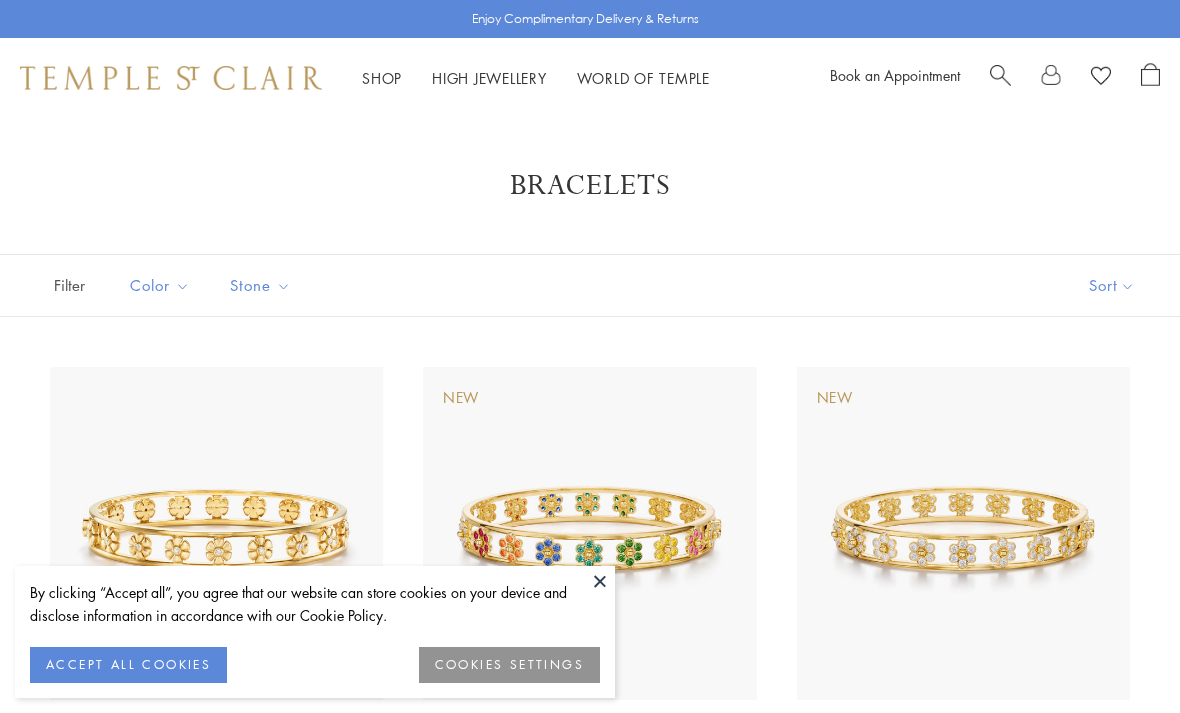 scroll, scrollTop: 0, scrollLeft: 0, axis: both 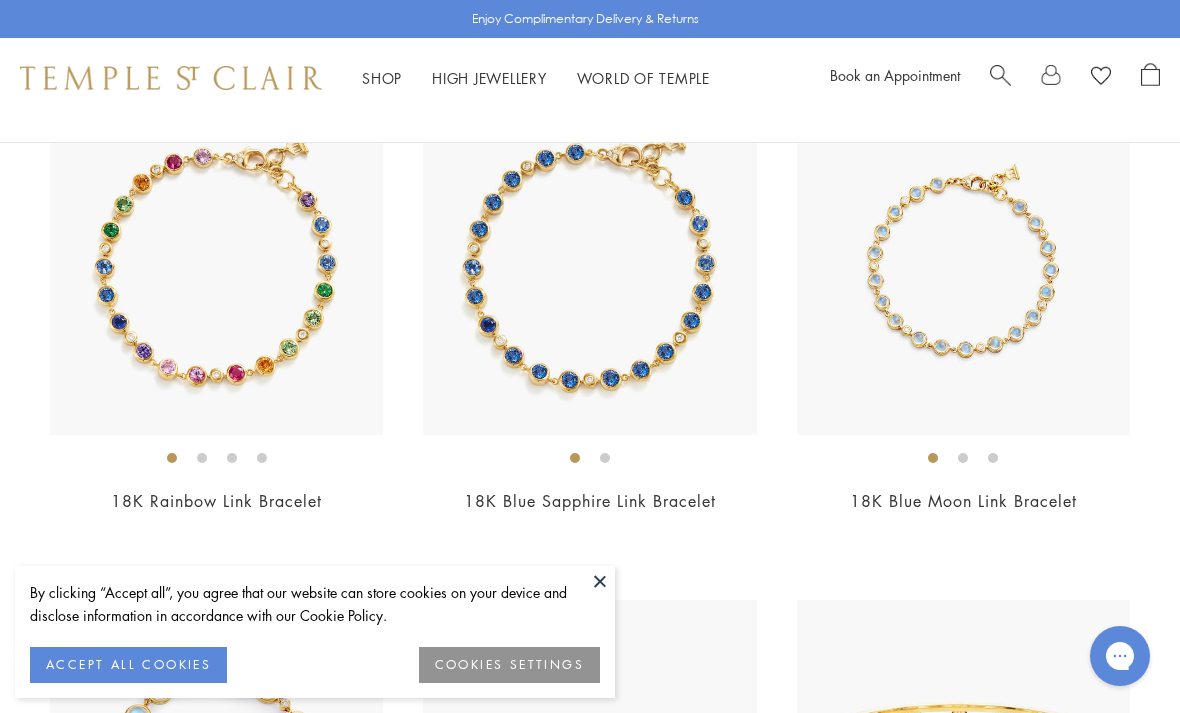 click at bounding box center (589, 268) 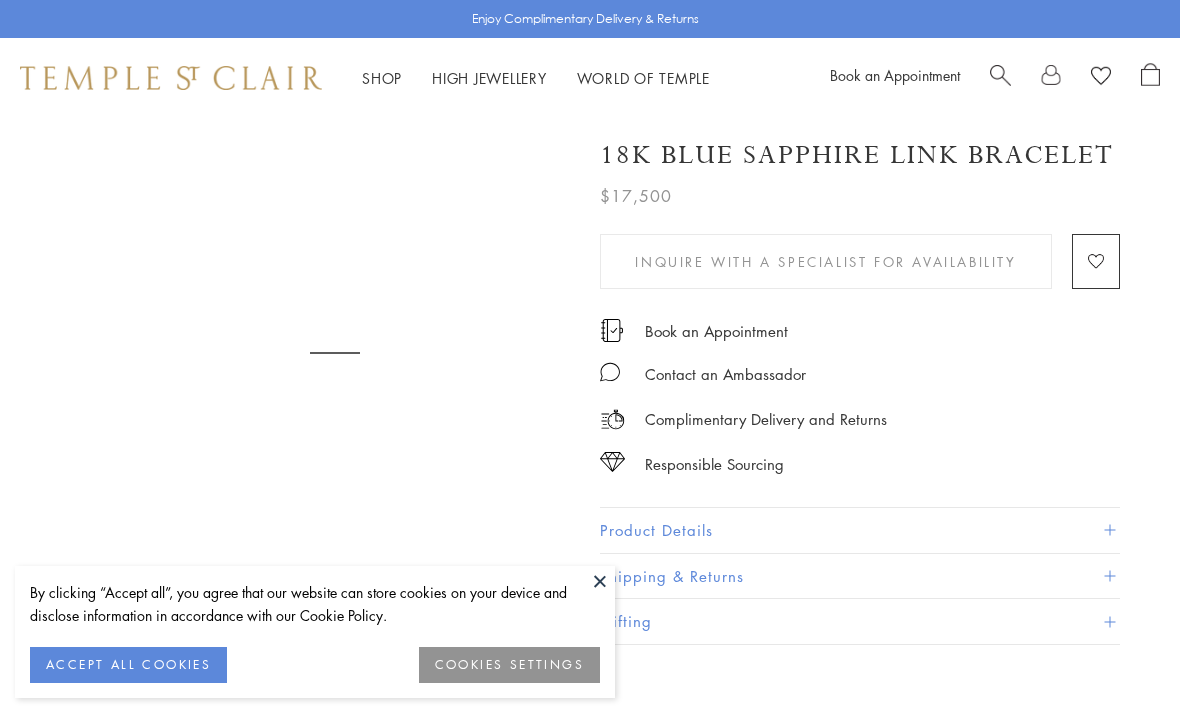 scroll, scrollTop: 0, scrollLeft: 0, axis: both 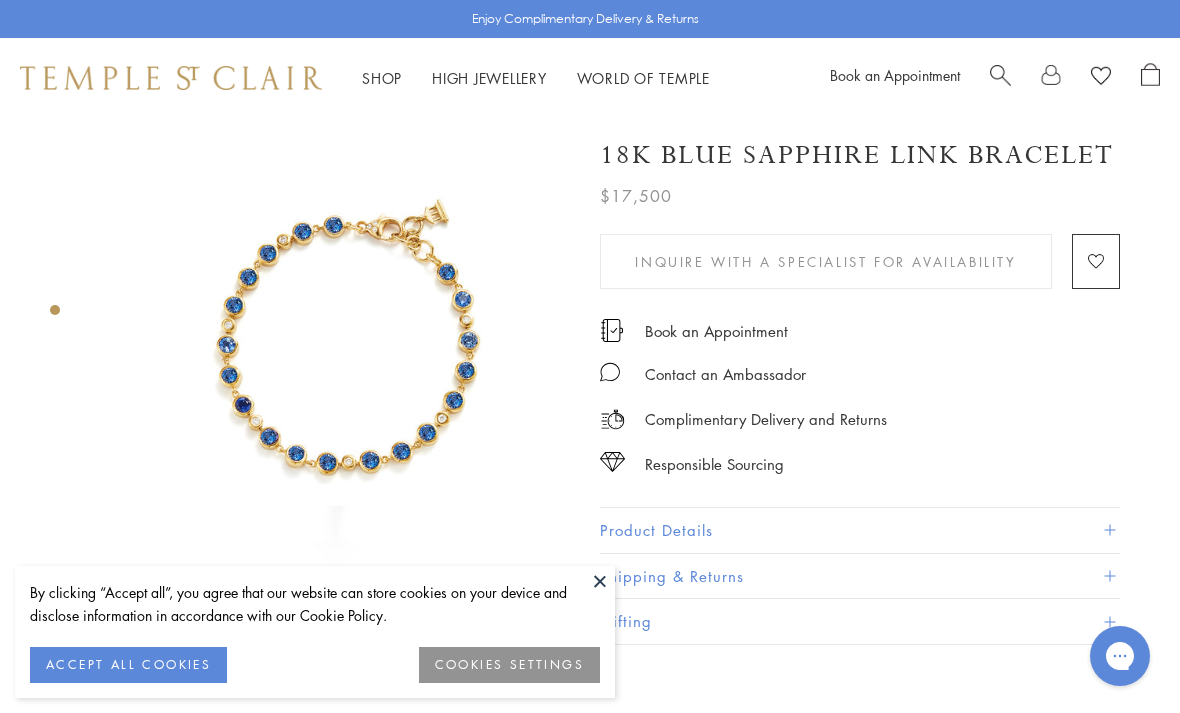 click at bounding box center [600, 581] 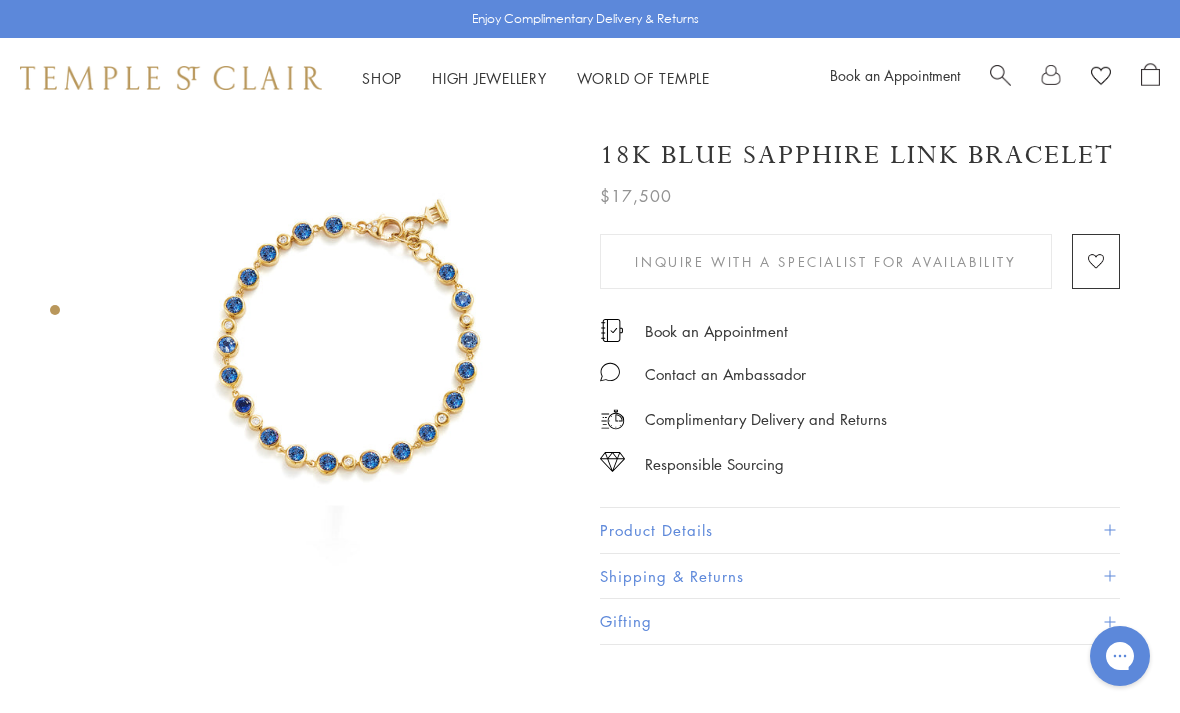 click on "Product Details" at bounding box center [860, 530] 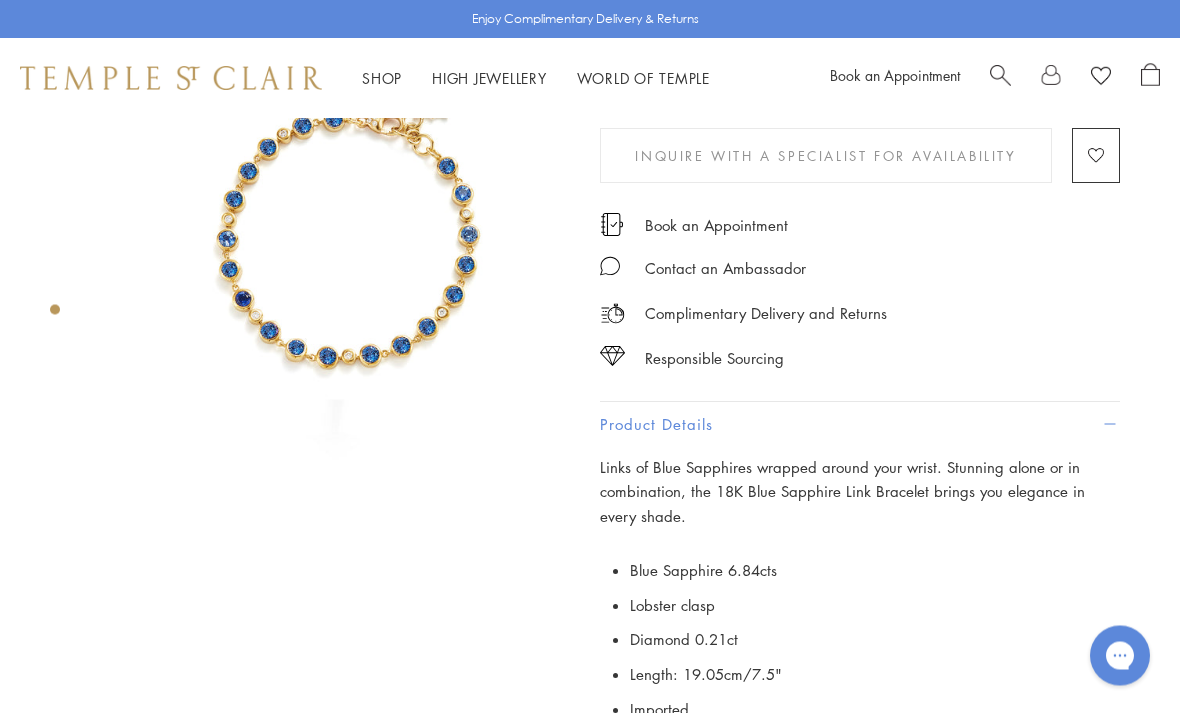 scroll, scrollTop: 106, scrollLeft: 0, axis: vertical 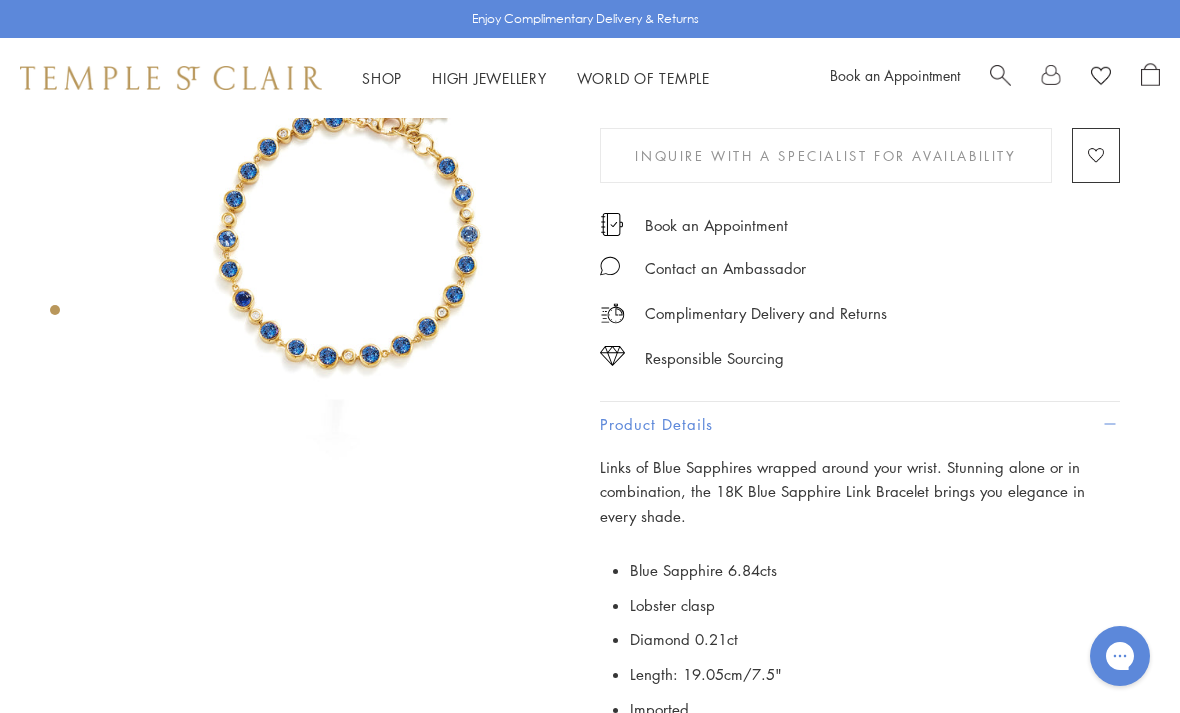 click at bounding box center (1000, 73) 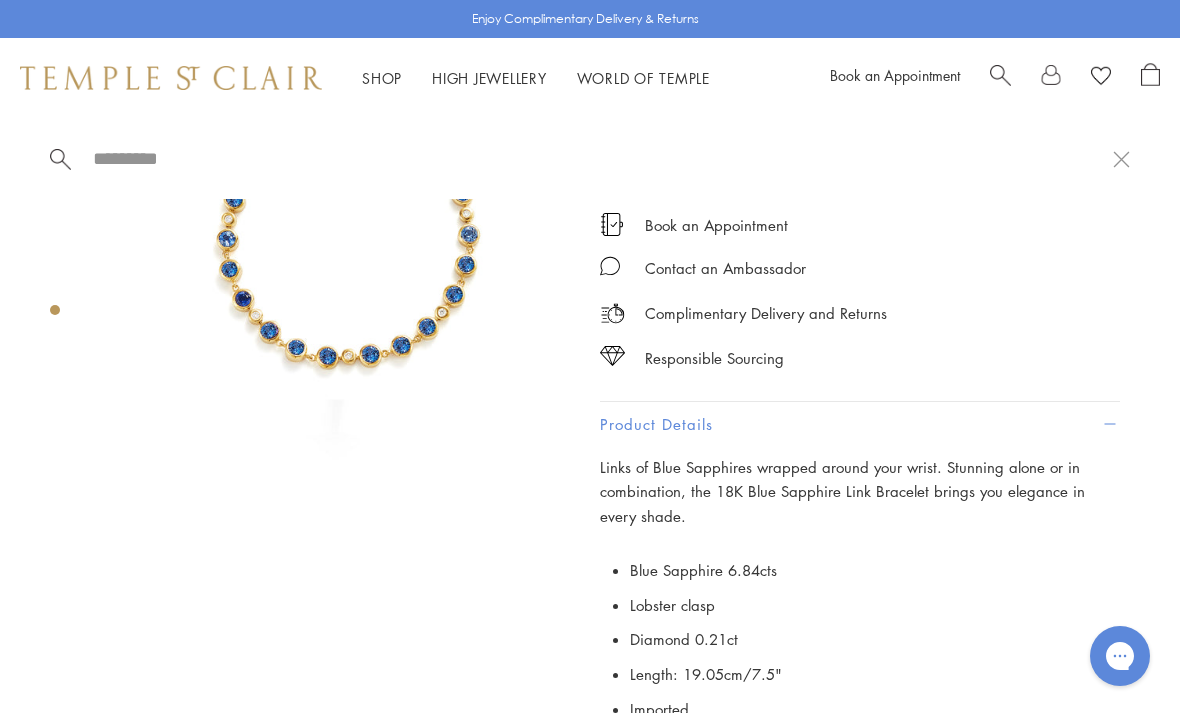 click at bounding box center (1000, 73) 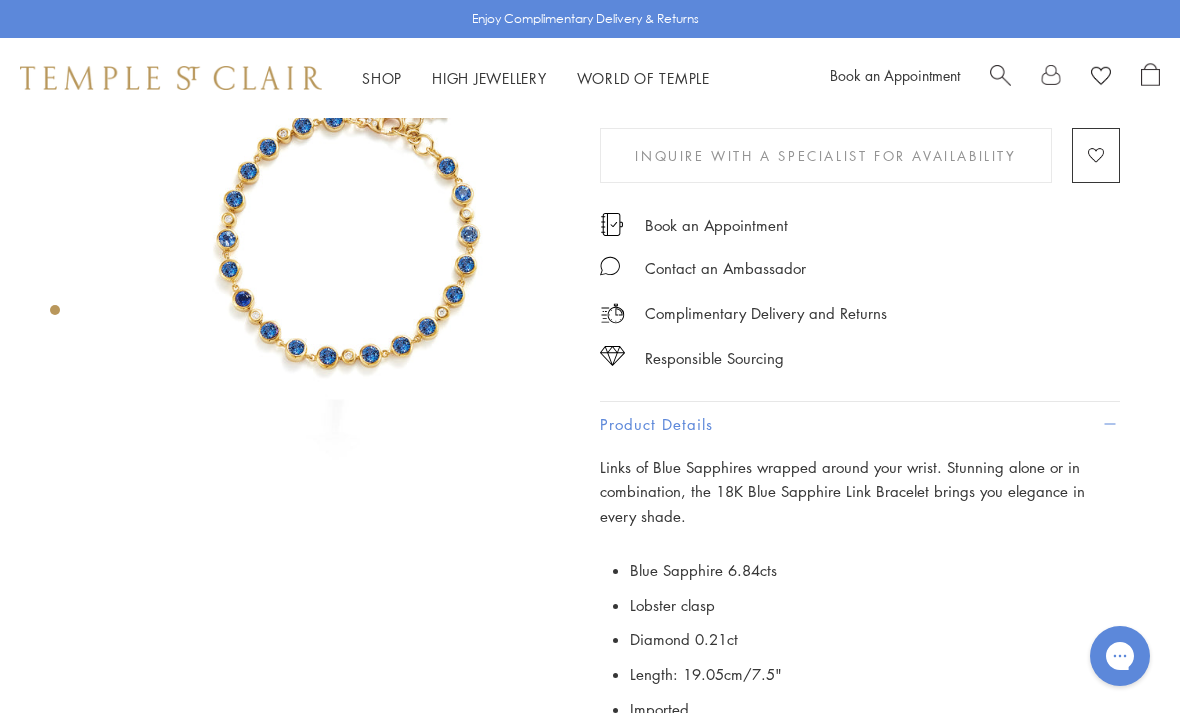 scroll, scrollTop: 0, scrollLeft: 0, axis: both 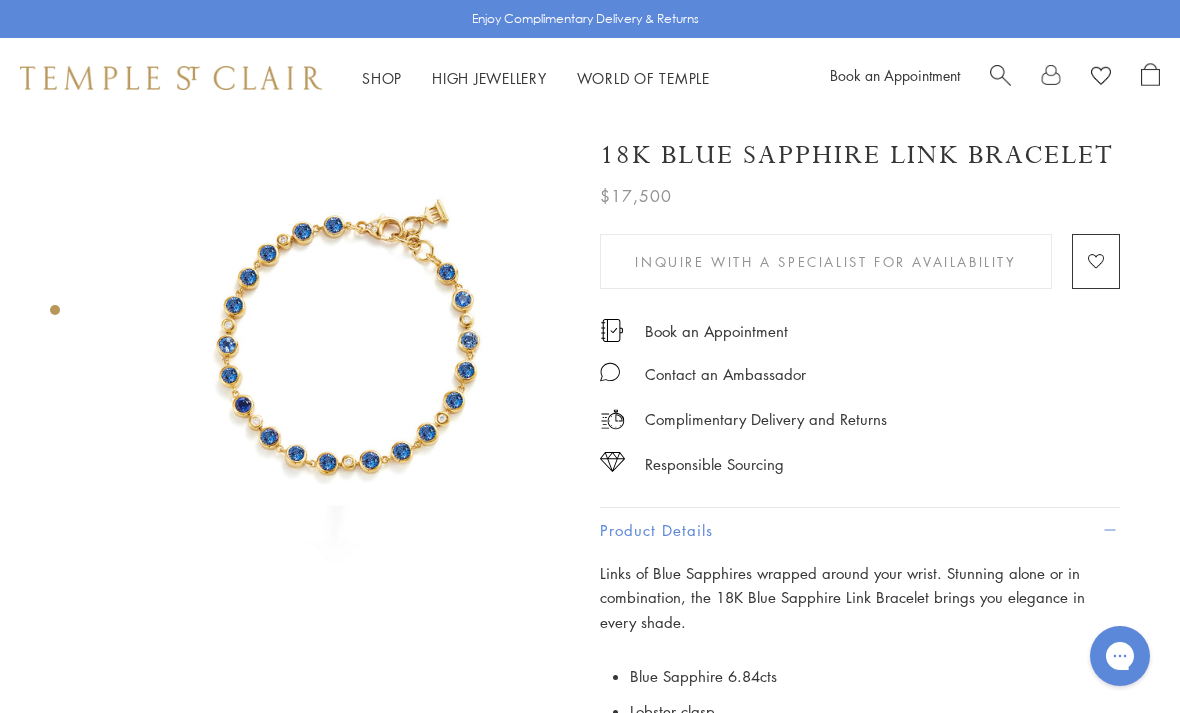 click at bounding box center [1000, 73] 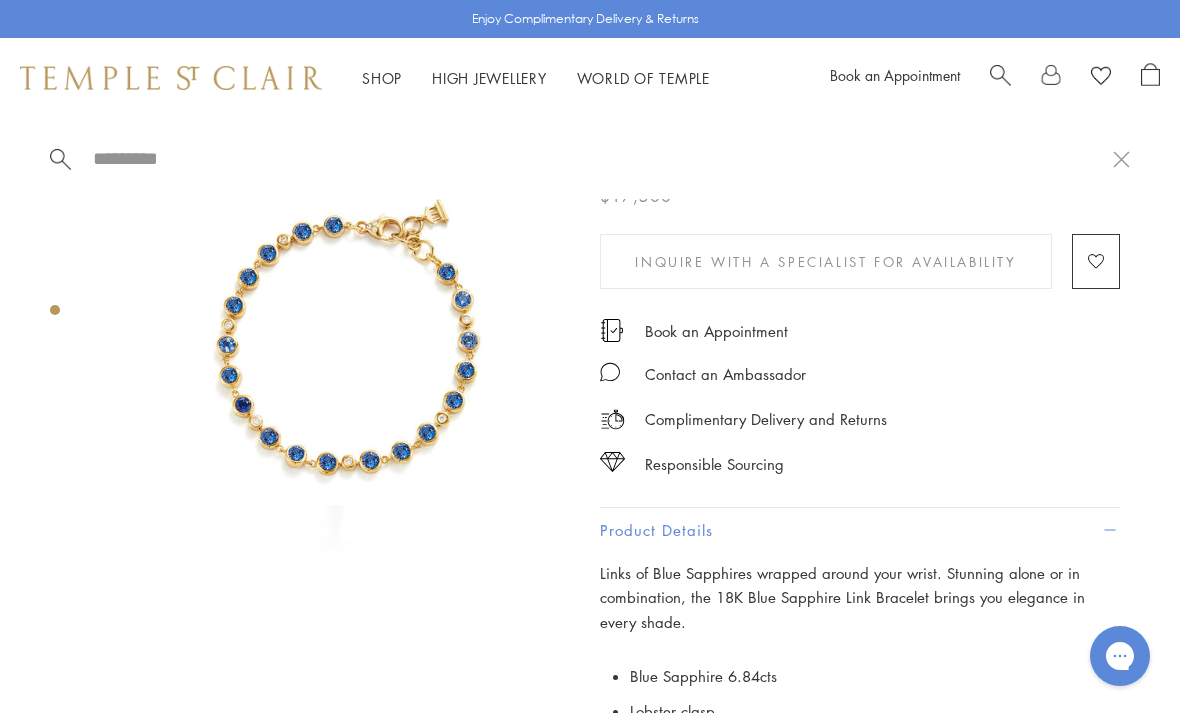 click at bounding box center [602, 158] 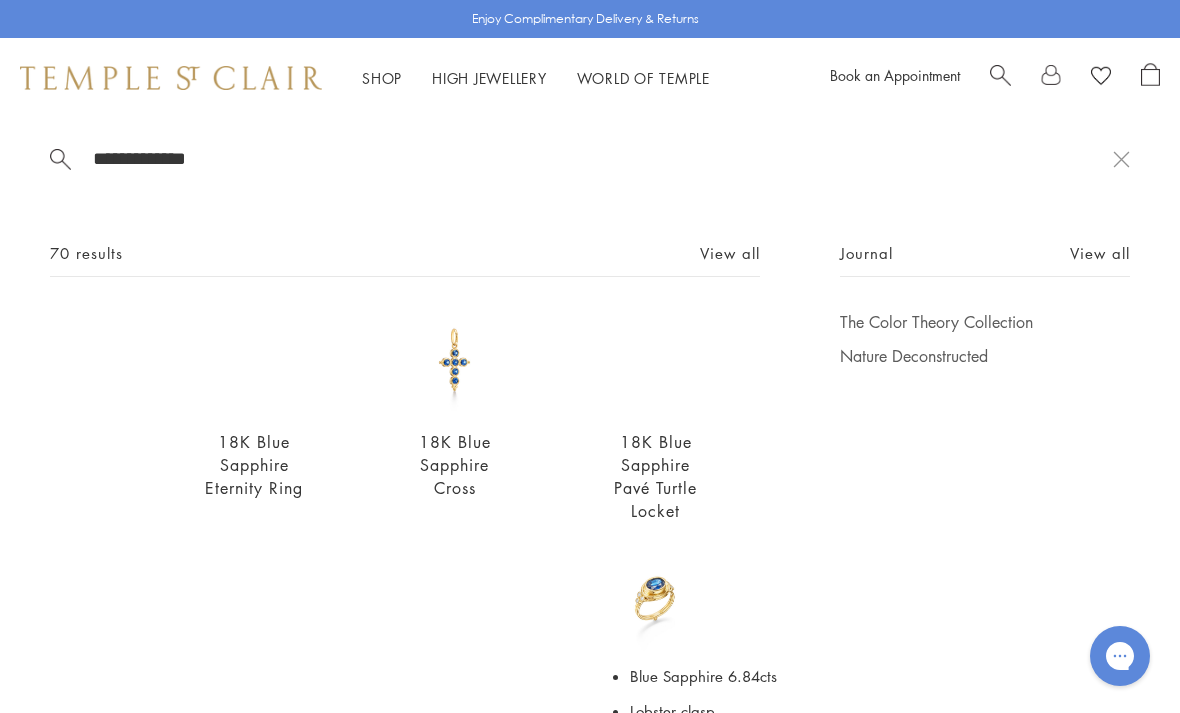 scroll, scrollTop: 0, scrollLeft: 0, axis: both 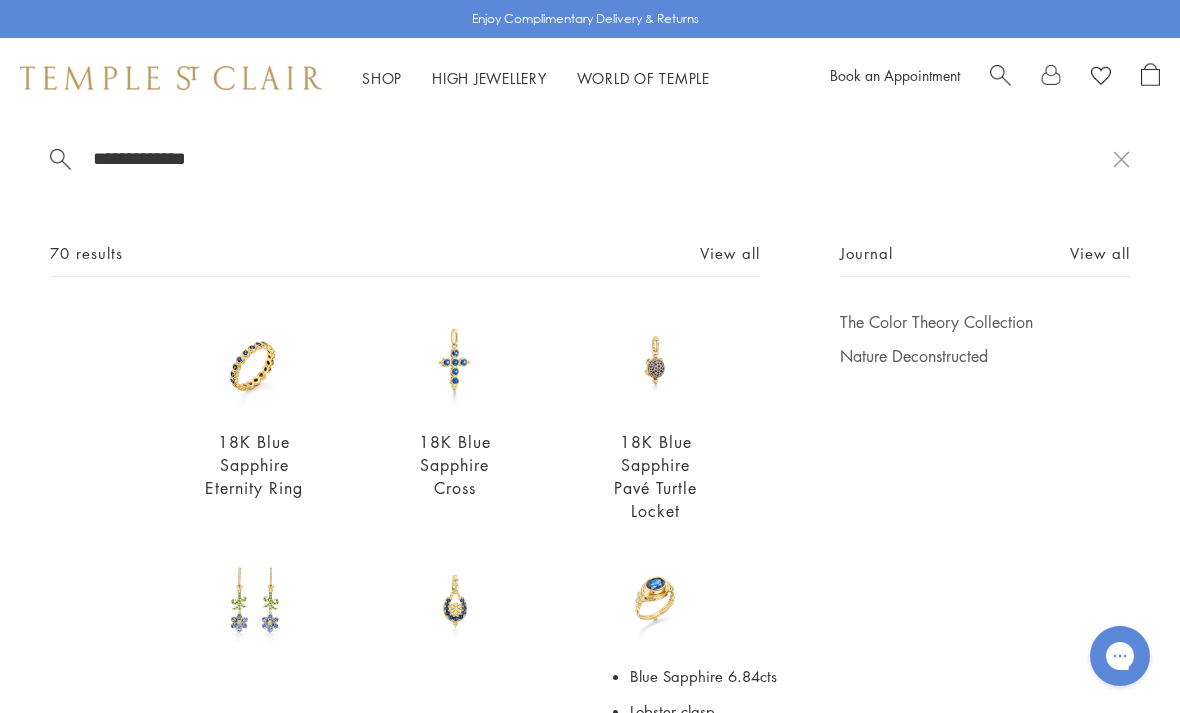type on "**********" 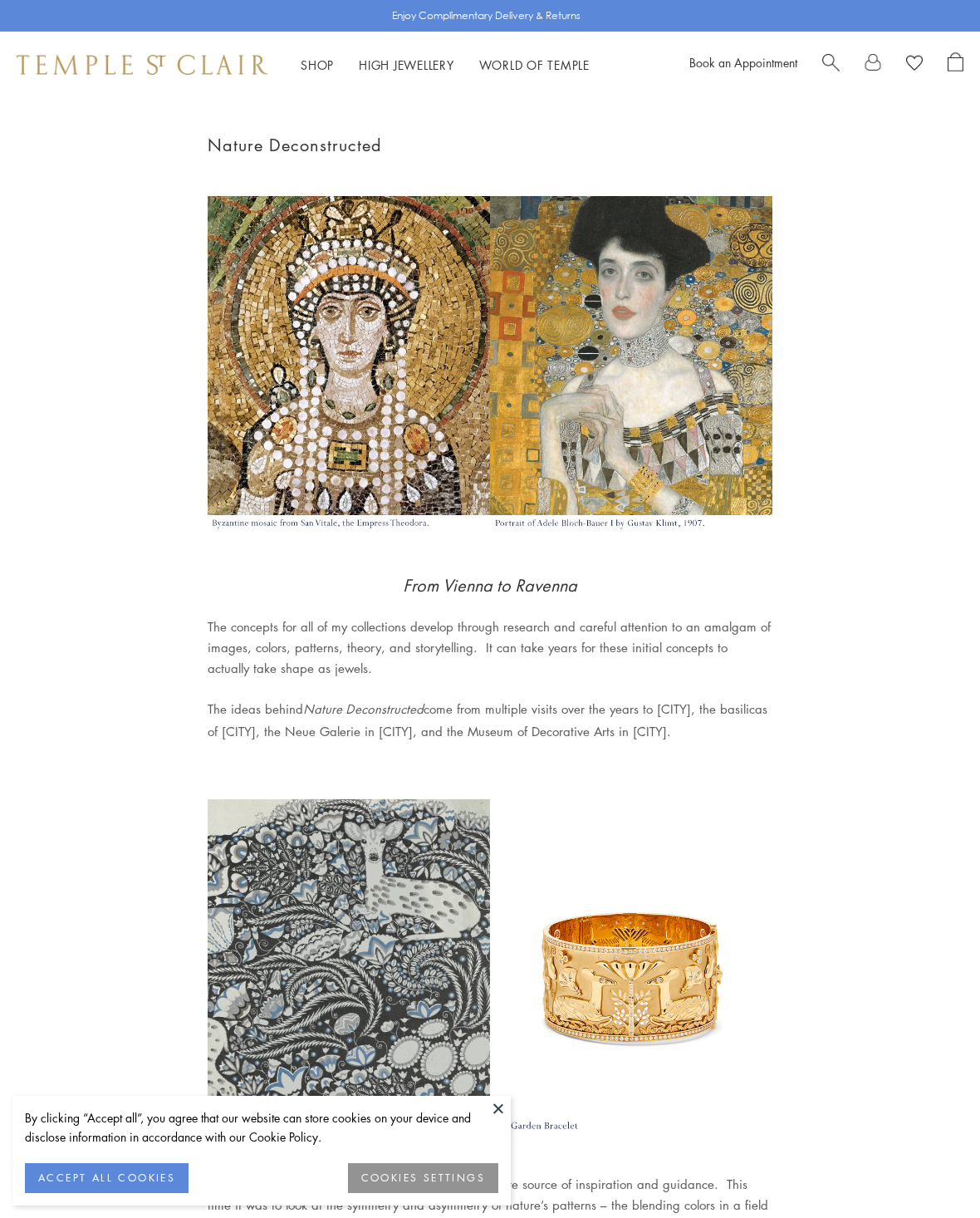 scroll, scrollTop: 0, scrollLeft: 0, axis: both 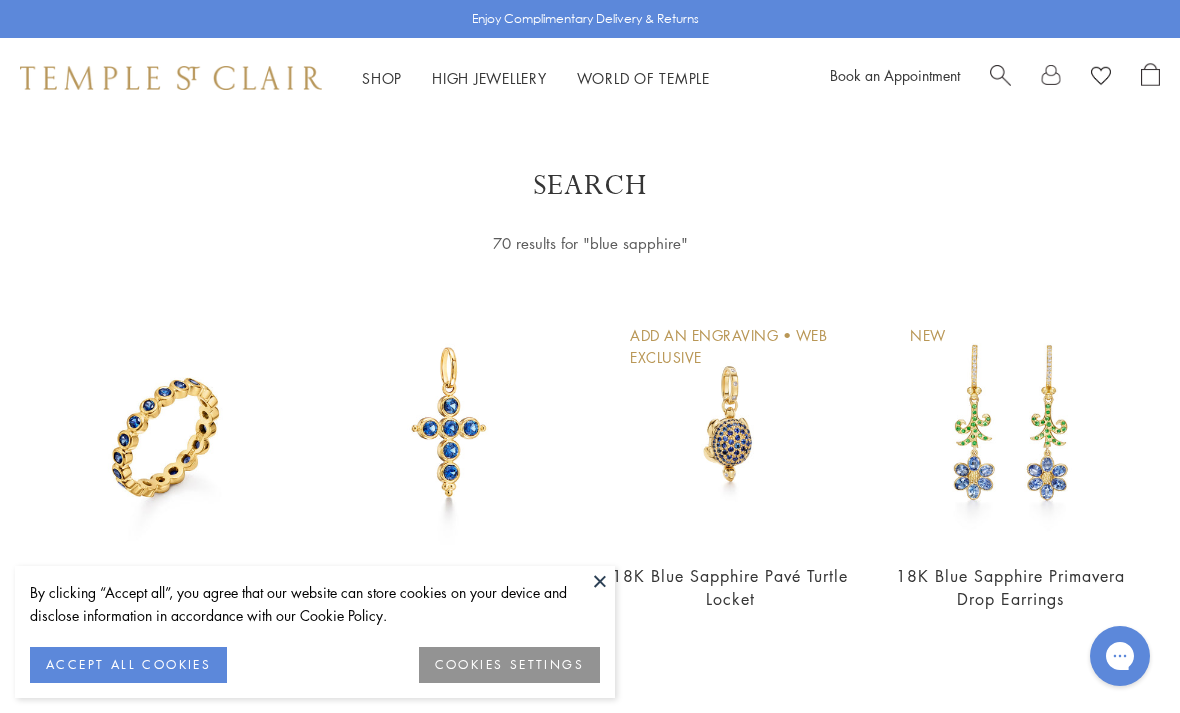 click on "18K Blue Sapphire Eternity Ring
$3,200
18K Blue Sapphire Cross
$2,500
Add An Engraving • Web Exclusive
18K Blue Sapphire Pavé Turtle Locket
$5,900
New
18K Blue Sapphire Primavera Drop Earrings
$8,500
18K Blue Sapphire Horseshoe Pendant
$9,500" at bounding box center [590, 2075] 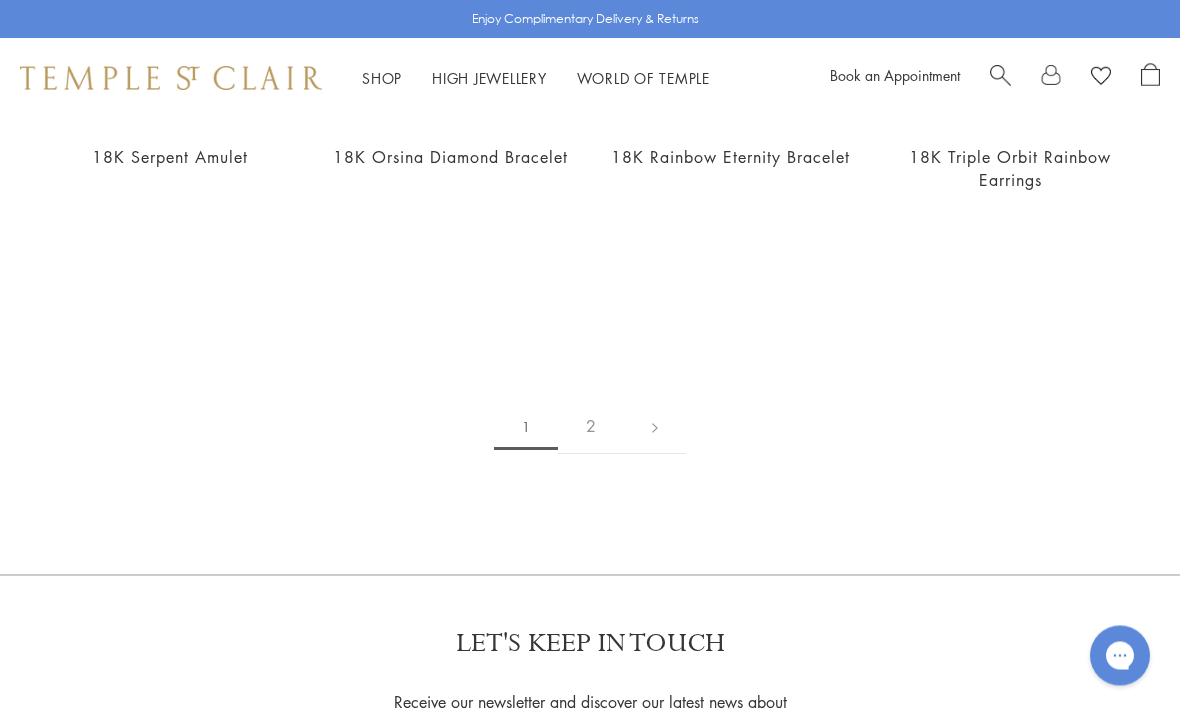 scroll, scrollTop: 3552, scrollLeft: 0, axis: vertical 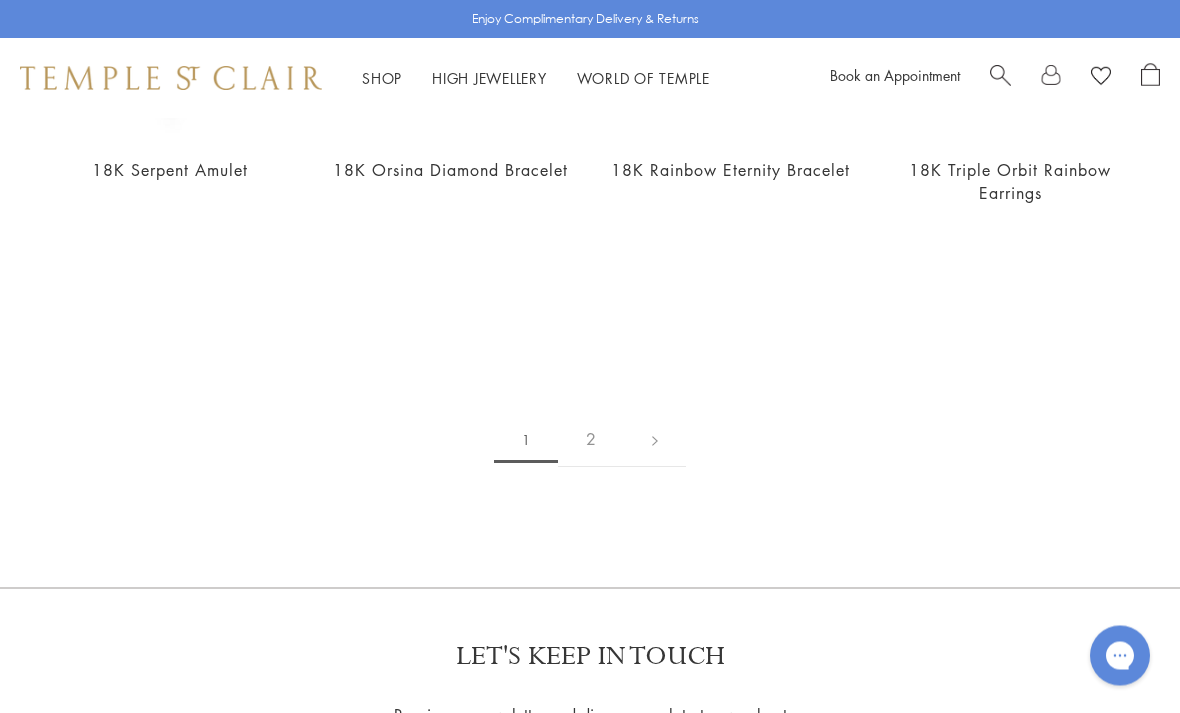 click on "2" at bounding box center [591, 440] 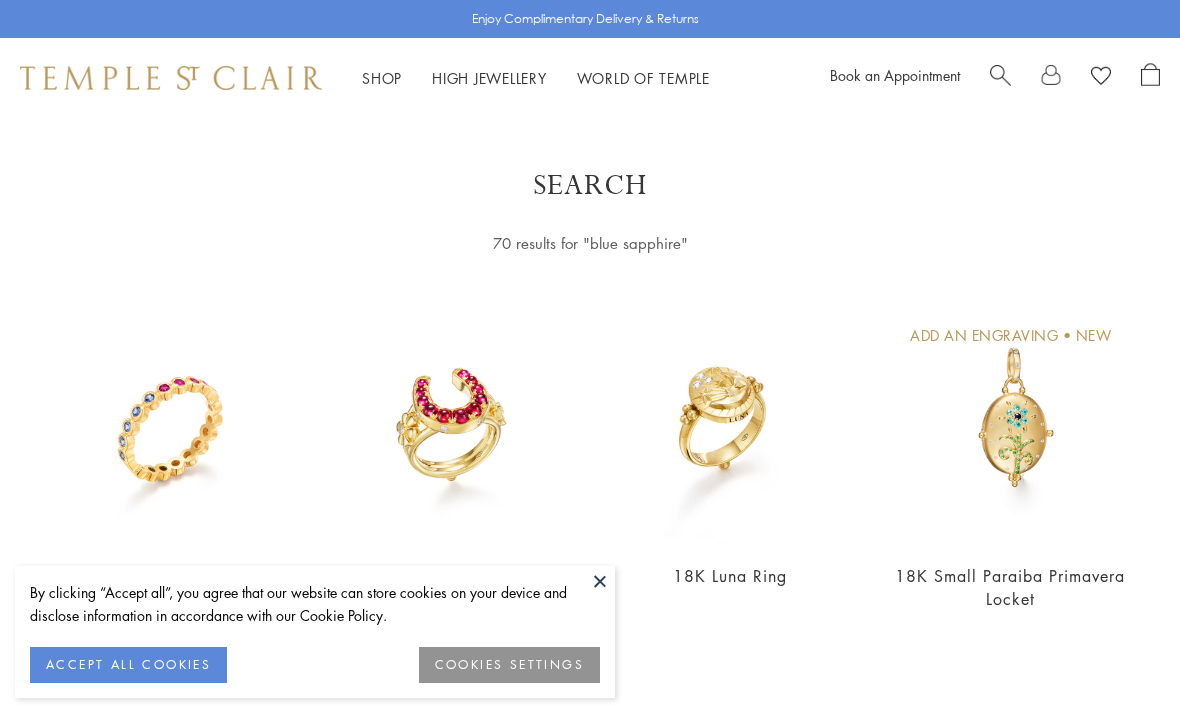 scroll, scrollTop: 0, scrollLeft: 0, axis: both 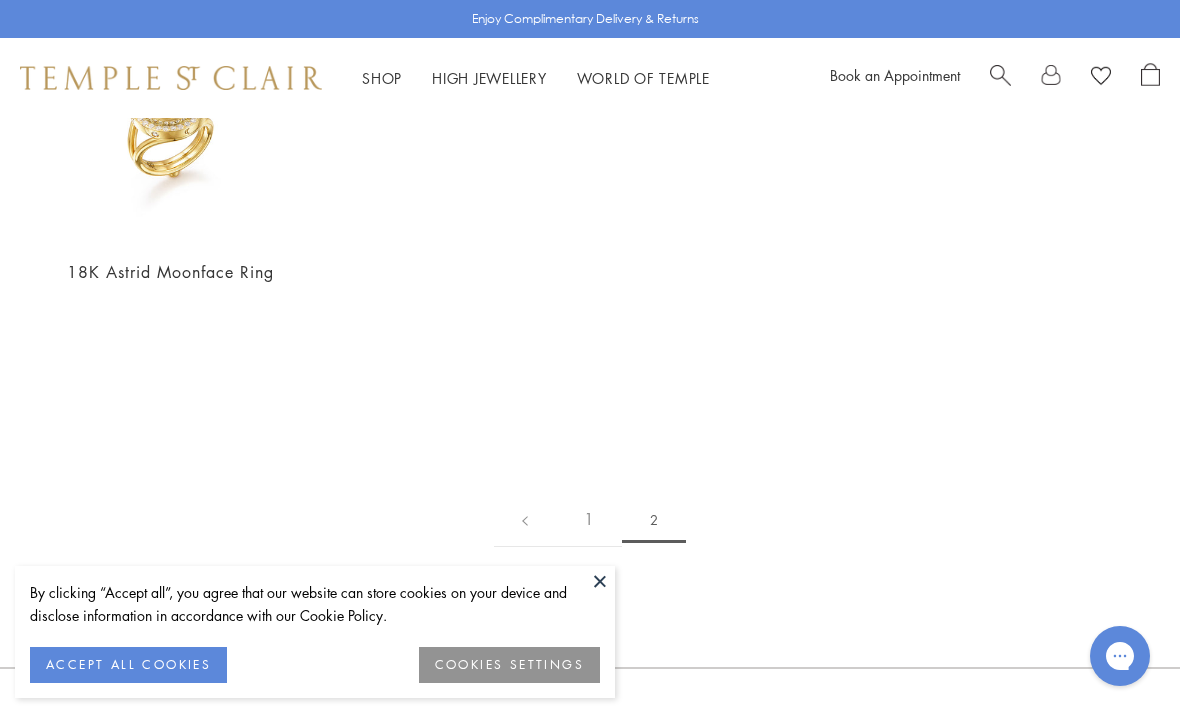 click at bounding box center [600, 581] 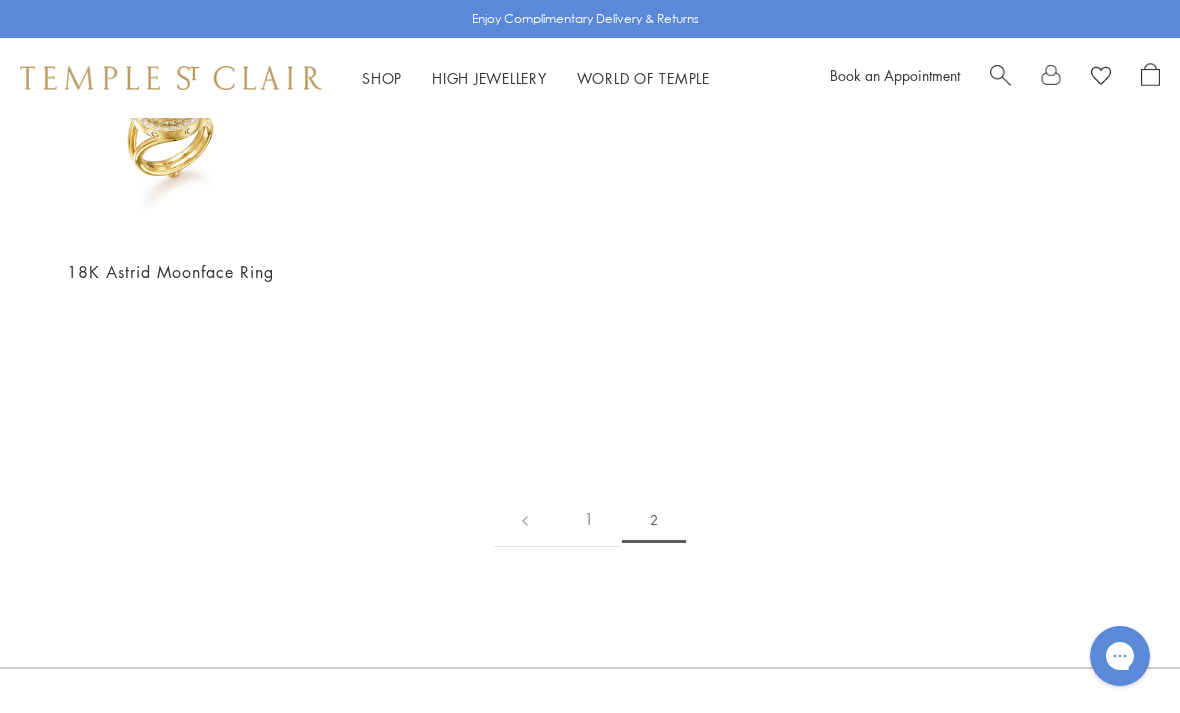scroll, scrollTop: 3327, scrollLeft: 0, axis: vertical 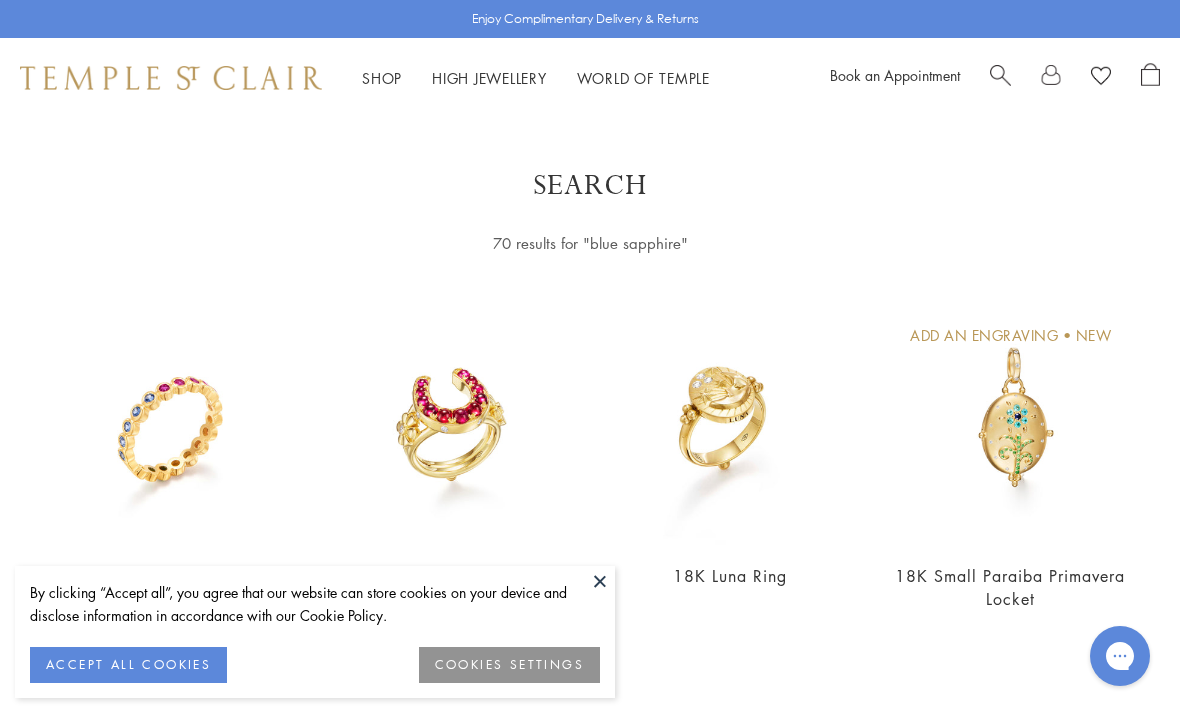 click on "Shop Shop" at bounding box center (382, 78) 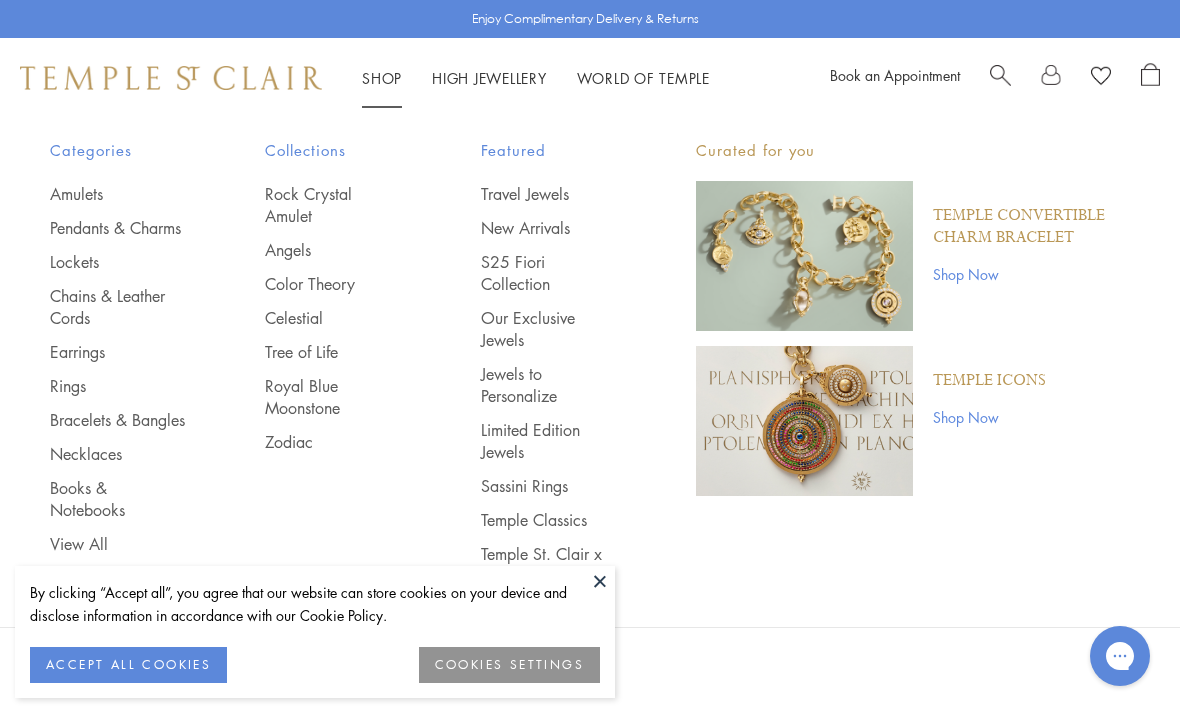 click on "Rings" at bounding box center [117, 386] 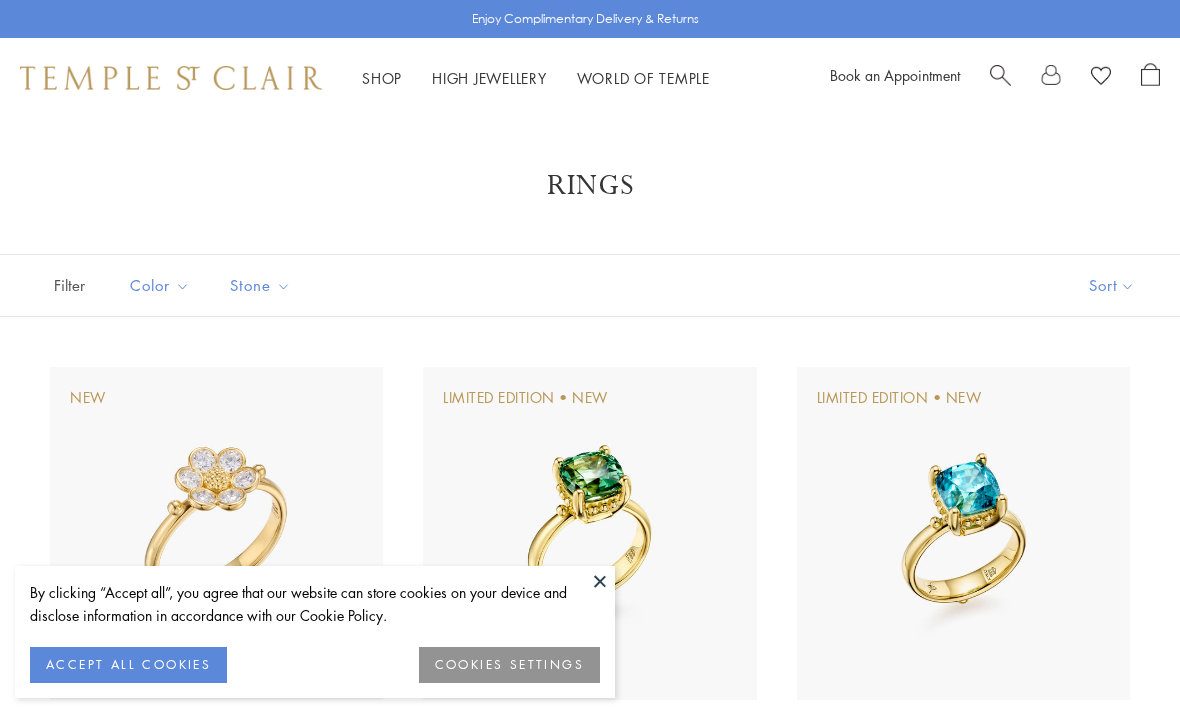 scroll, scrollTop: 0, scrollLeft: 0, axis: both 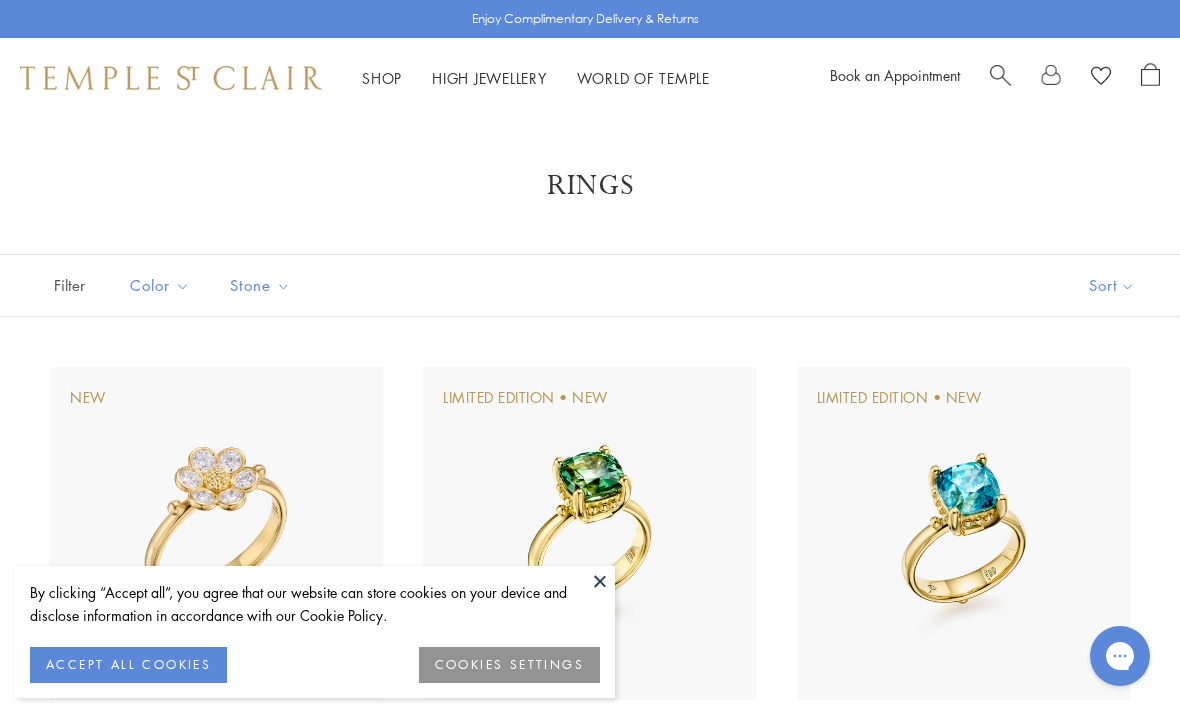 click on "Shop Shop
Categories Amulets   Pendants & Charms   Lockets   Chains & Leather Cords   Earrings   Rings   Bracelets & Bangles   Necklaces   Books & Notebooks   View All   Collections Rock Crystal Amulet   Angels   Color Theory   Celestial   Tree of Life   Royal Blue Moonstone   Zodiac   Featured Travel Jewels   New Arrivals   S25 Fiori Collection   Our Exclusive Jewels   Jewels to Personalize   Limited Edition Jewels   Sassini Rings   Temple Classics   Temple St. Clair x Big Life Foundation    Curated for you
Temple Convertible Charm Bracelet Shop Now" at bounding box center [590, 78] 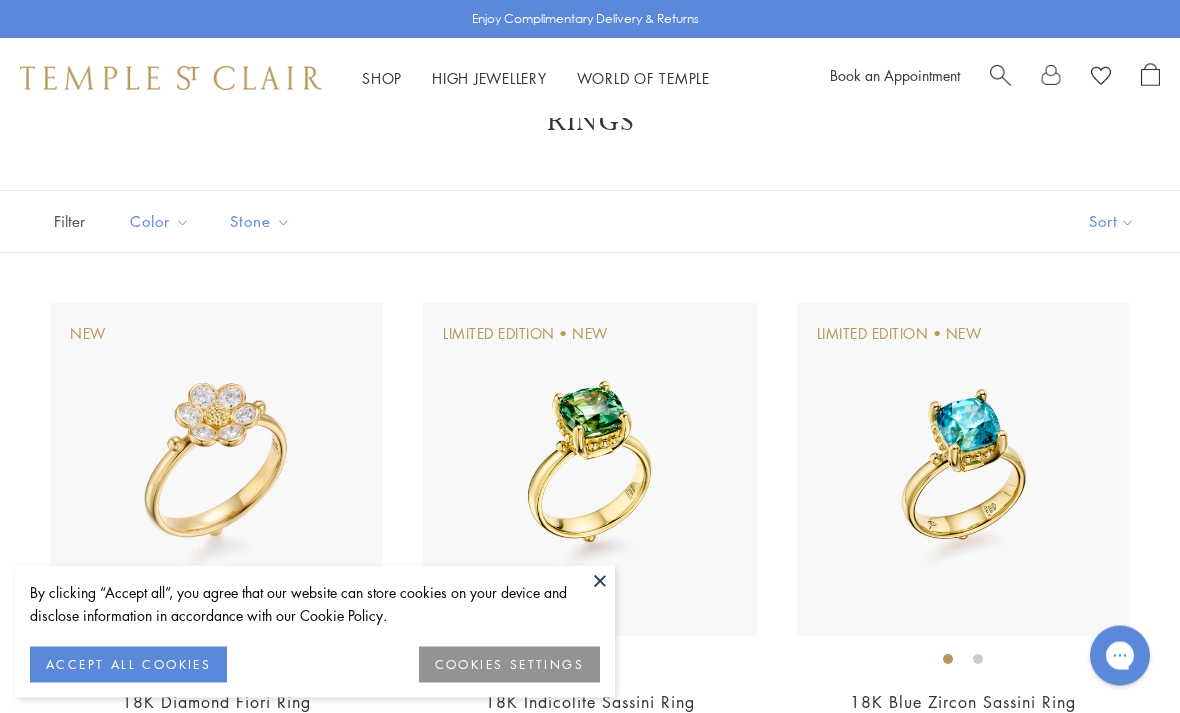 scroll, scrollTop: 64, scrollLeft: 0, axis: vertical 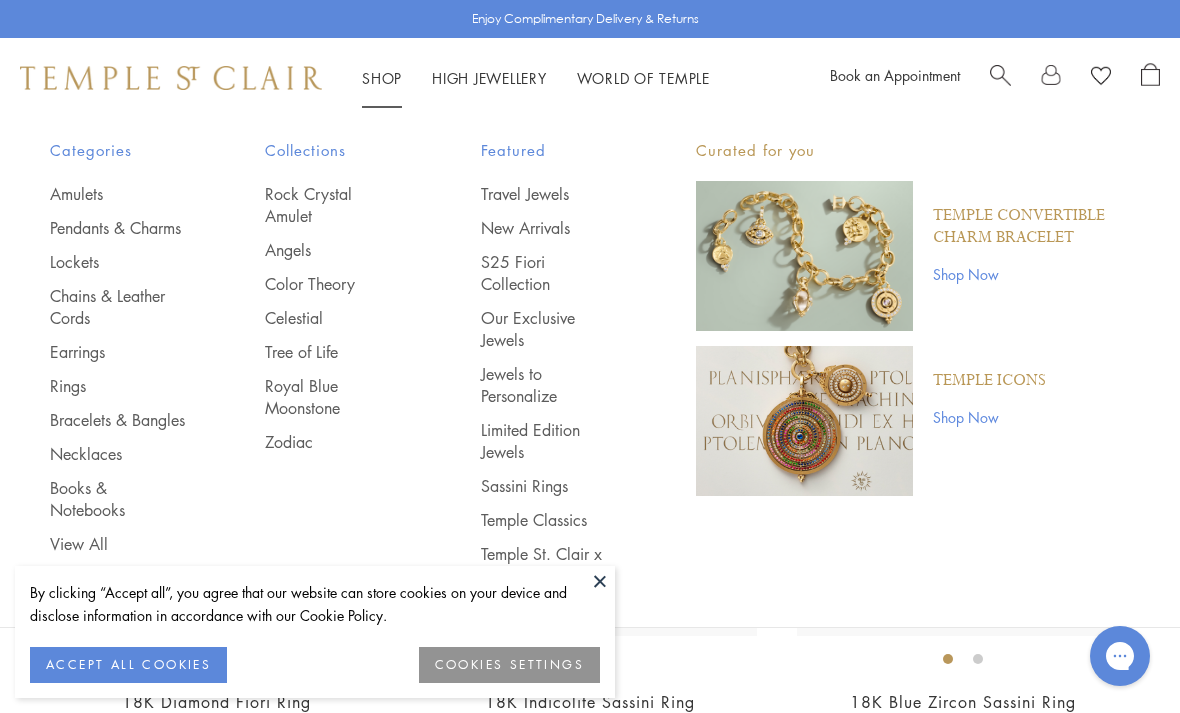 click on "Rings" at bounding box center [117, 386] 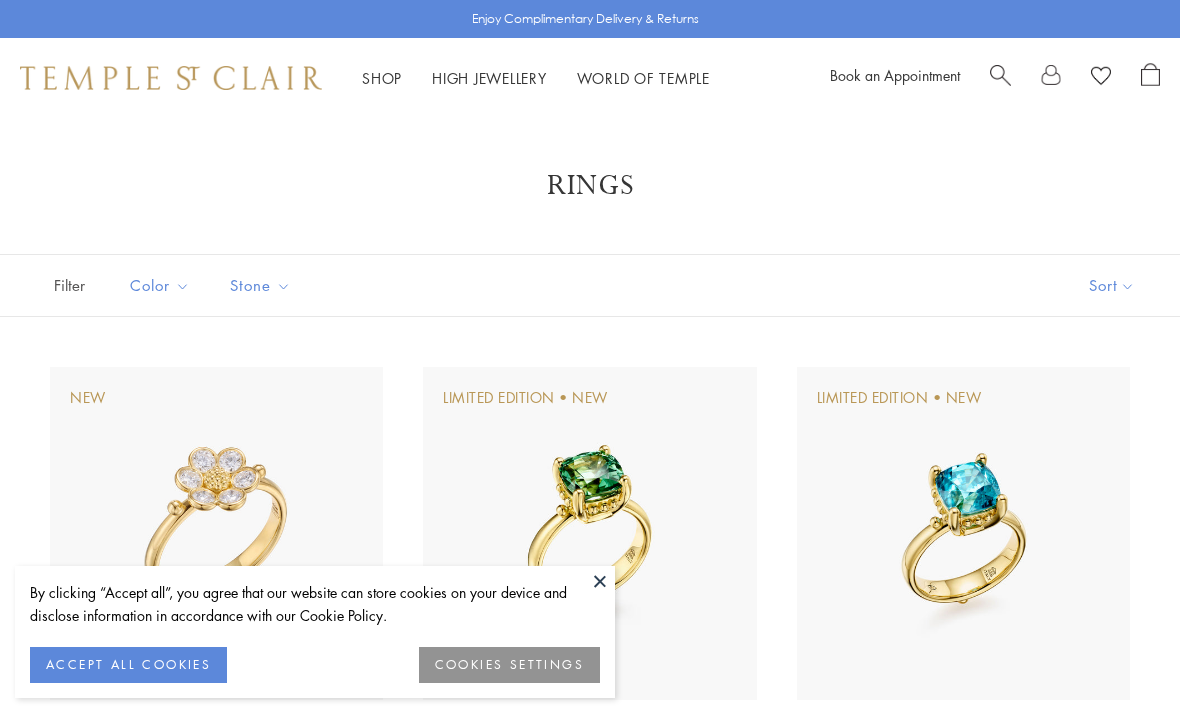 scroll, scrollTop: 0, scrollLeft: 0, axis: both 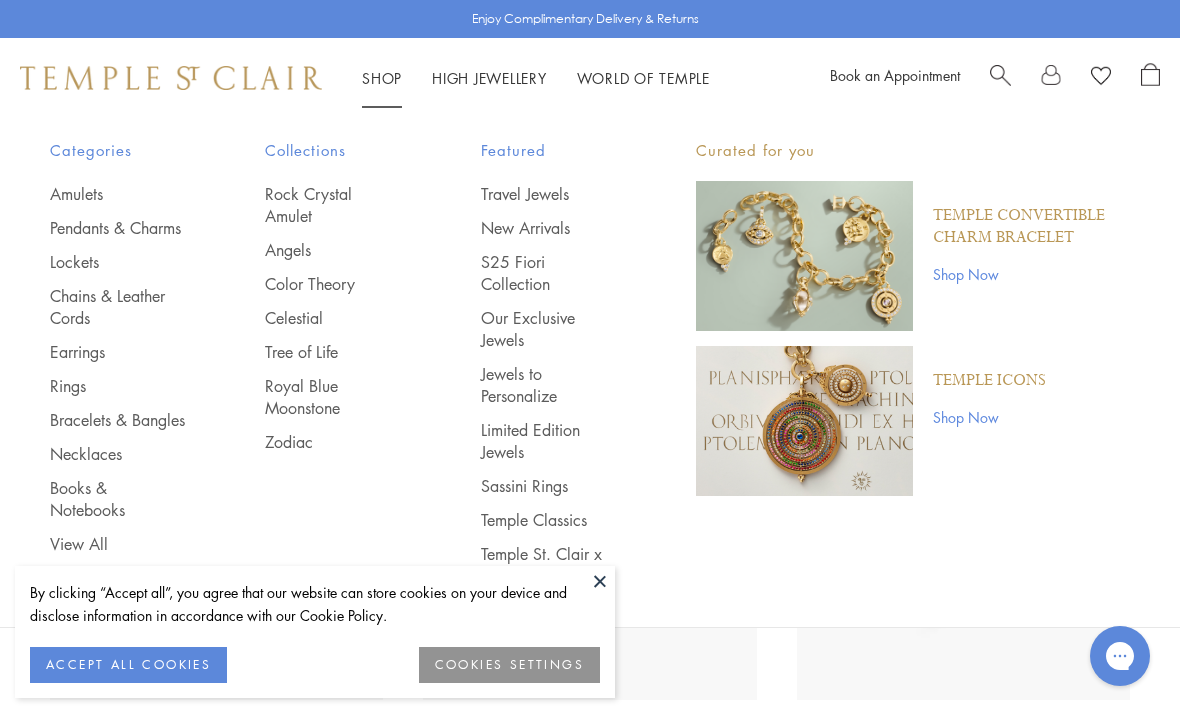 click on "Earrings" at bounding box center [117, 352] 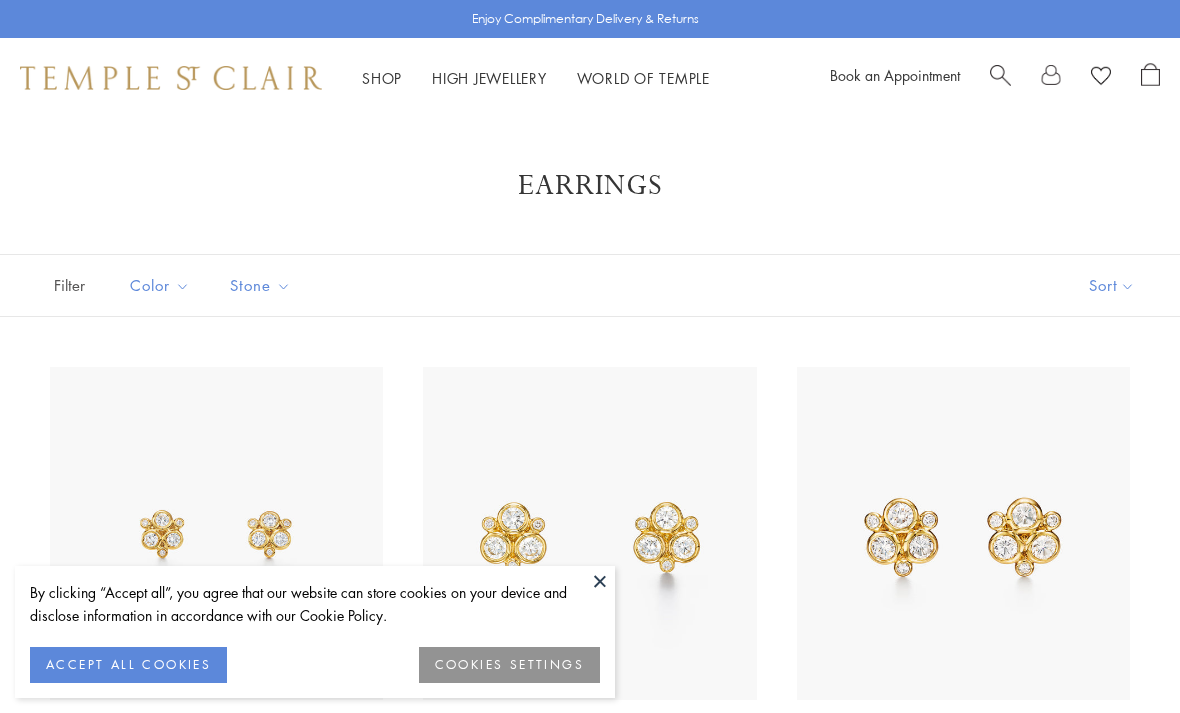 scroll, scrollTop: 0, scrollLeft: 0, axis: both 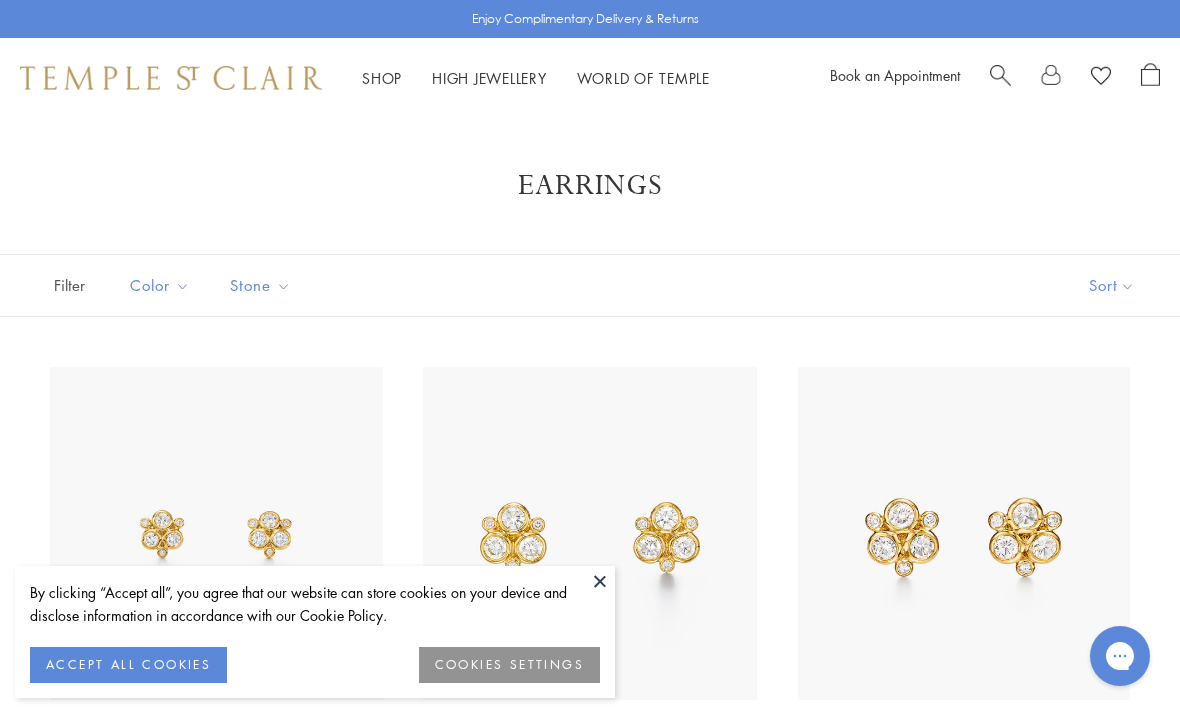 click at bounding box center [600, 581] 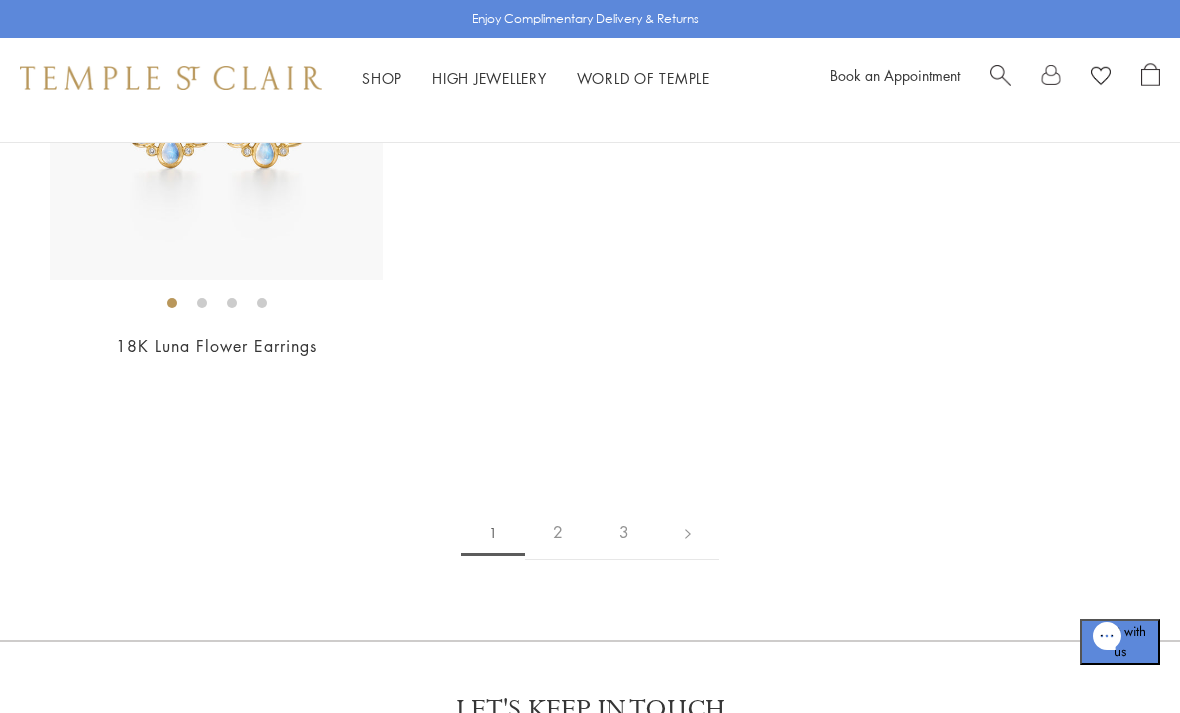 scroll, scrollTop: 8945, scrollLeft: 0, axis: vertical 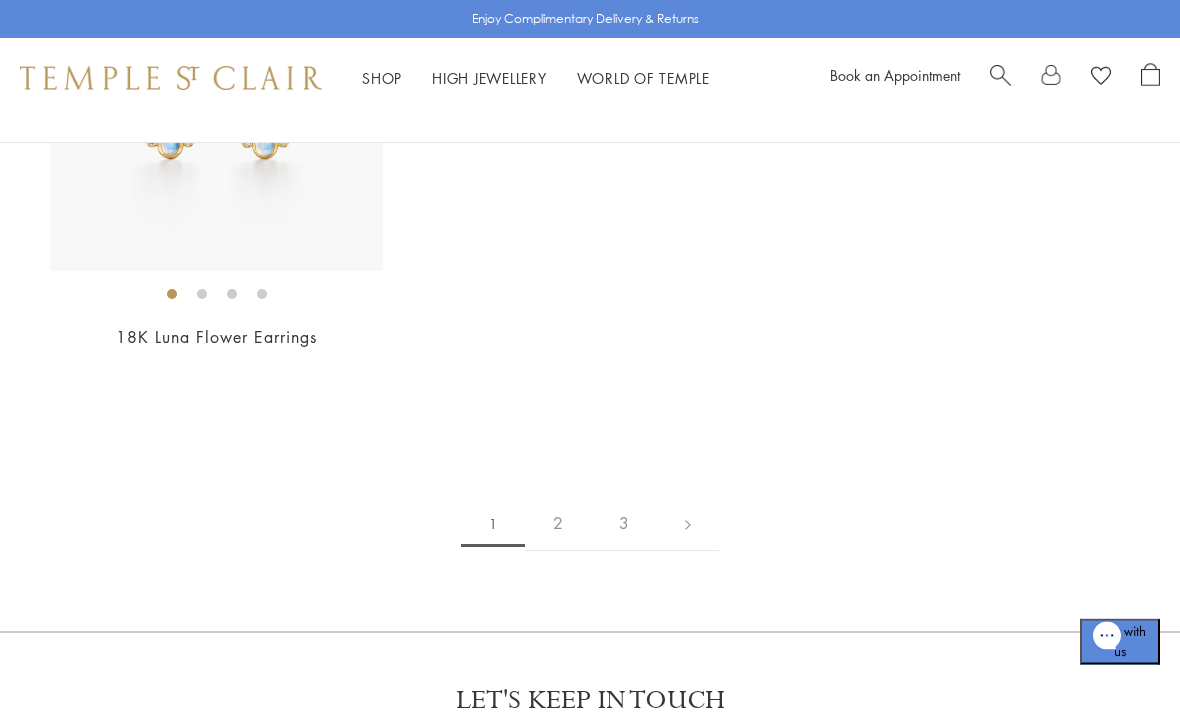 click on "2" at bounding box center (558, 524) 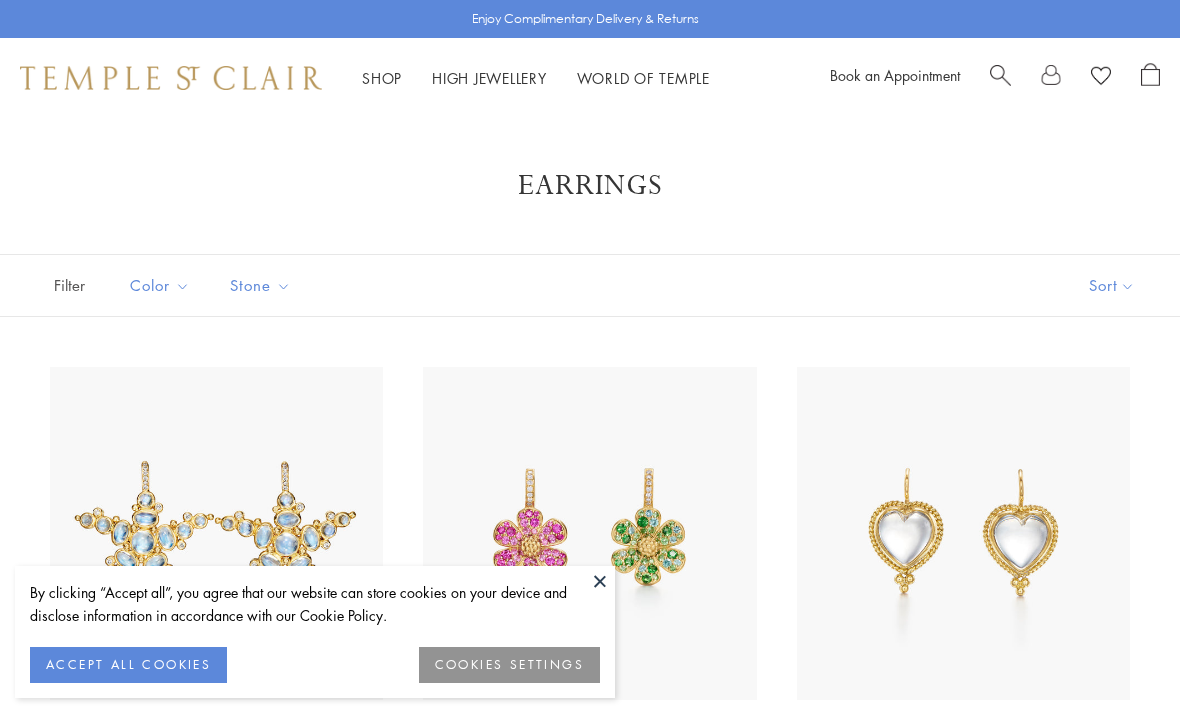 scroll, scrollTop: 0, scrollLeft: 0, axis: both 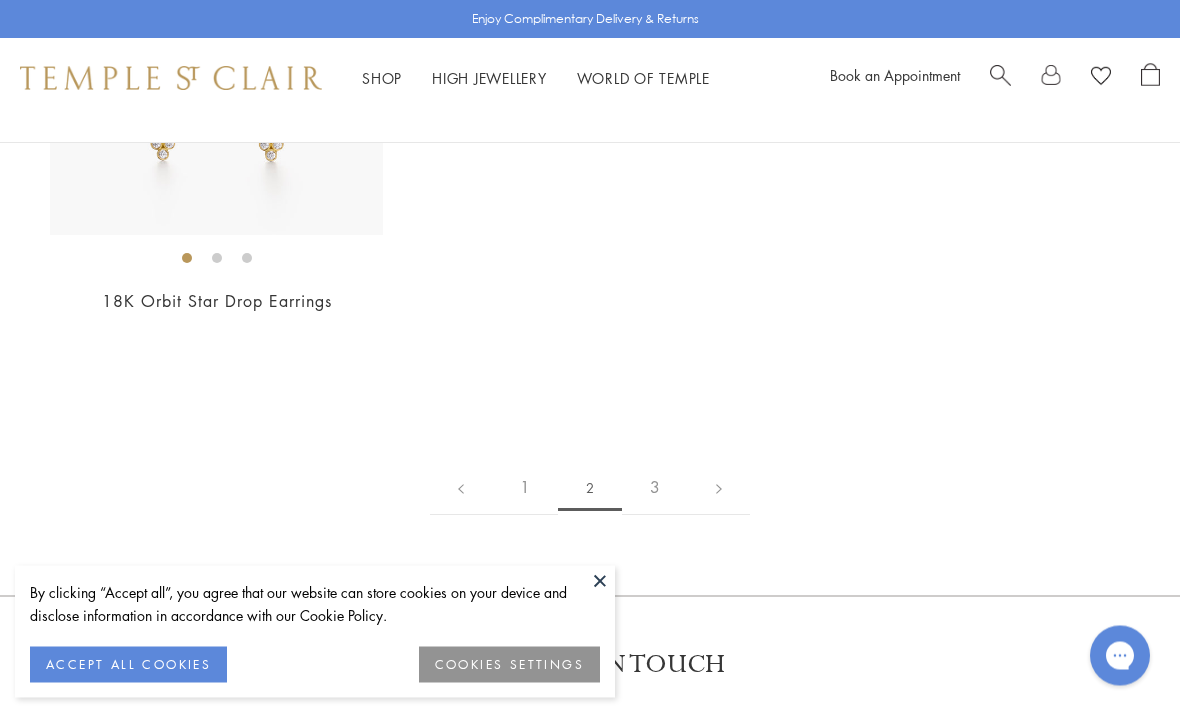 click on "3" at bounding box center [655, 488] 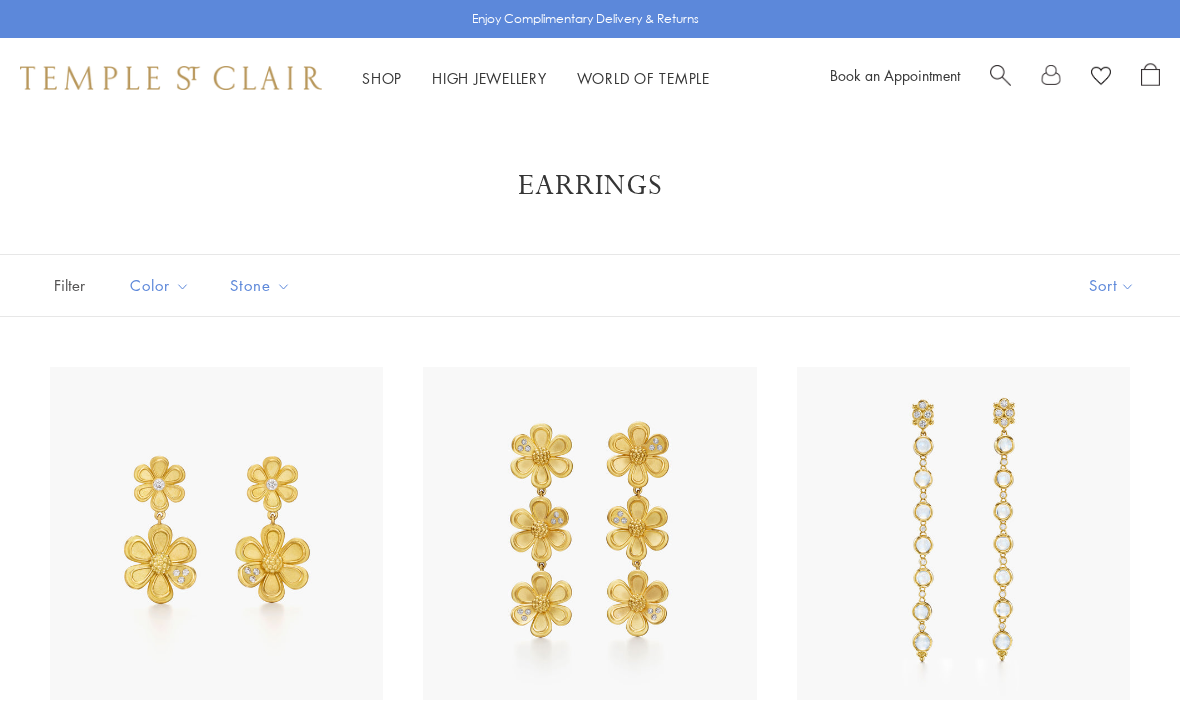 scroll, scrollTop: 0, scrollLeft: 0, axis: both 